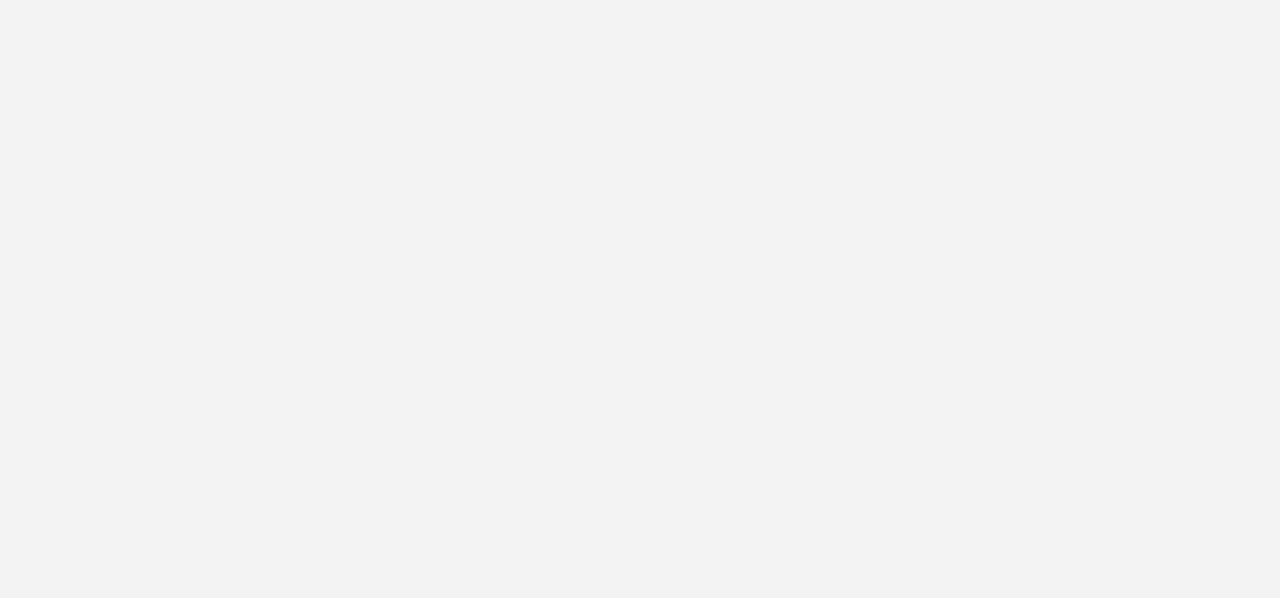 scroll, scrollTop: 0, scrollLeft: 0, axis: both 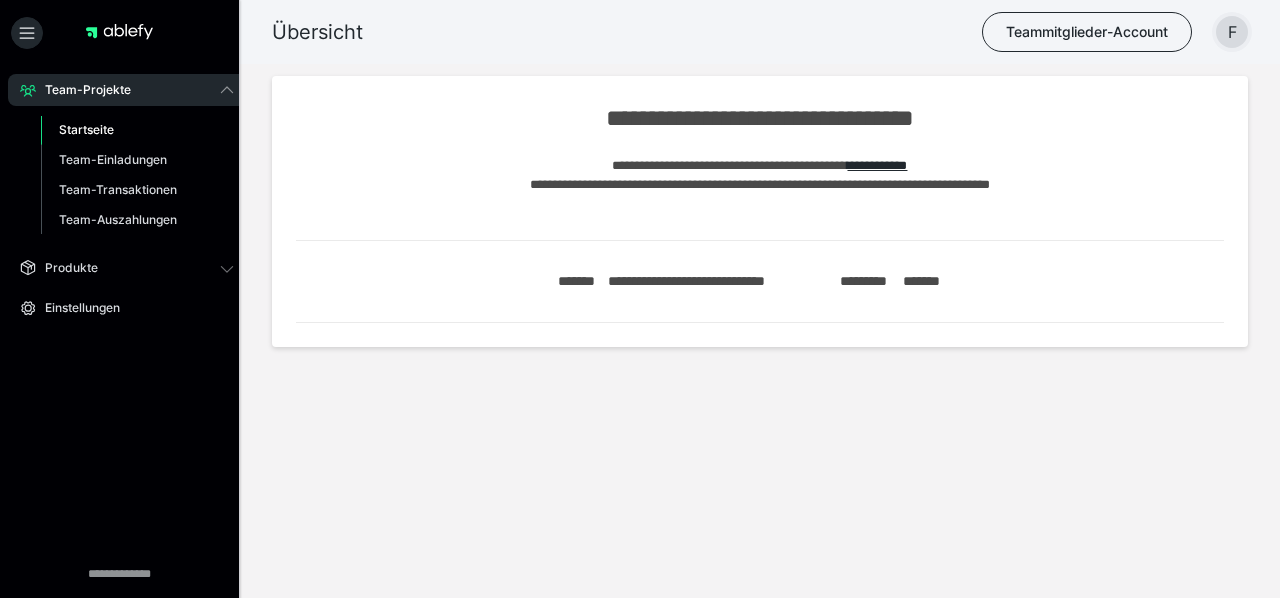 click on "F" at bounding box center [1232, 32] 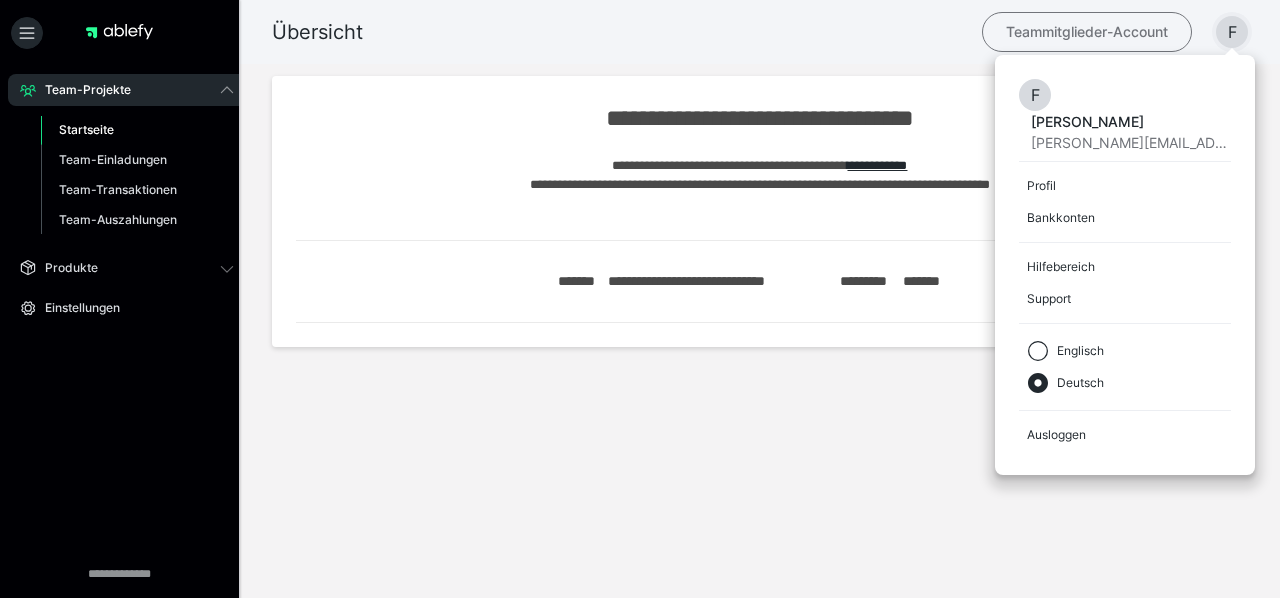 click on "Teammitglieder-Account" at bounding box center [1087, 32] 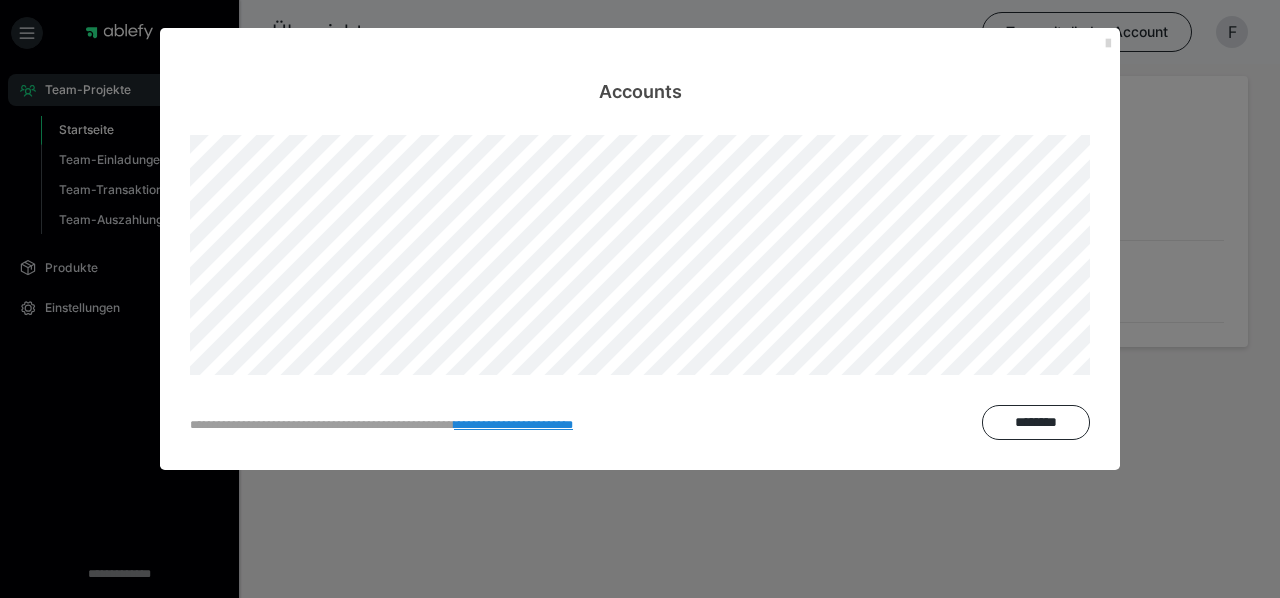 click at bounding box center (1108, 44) 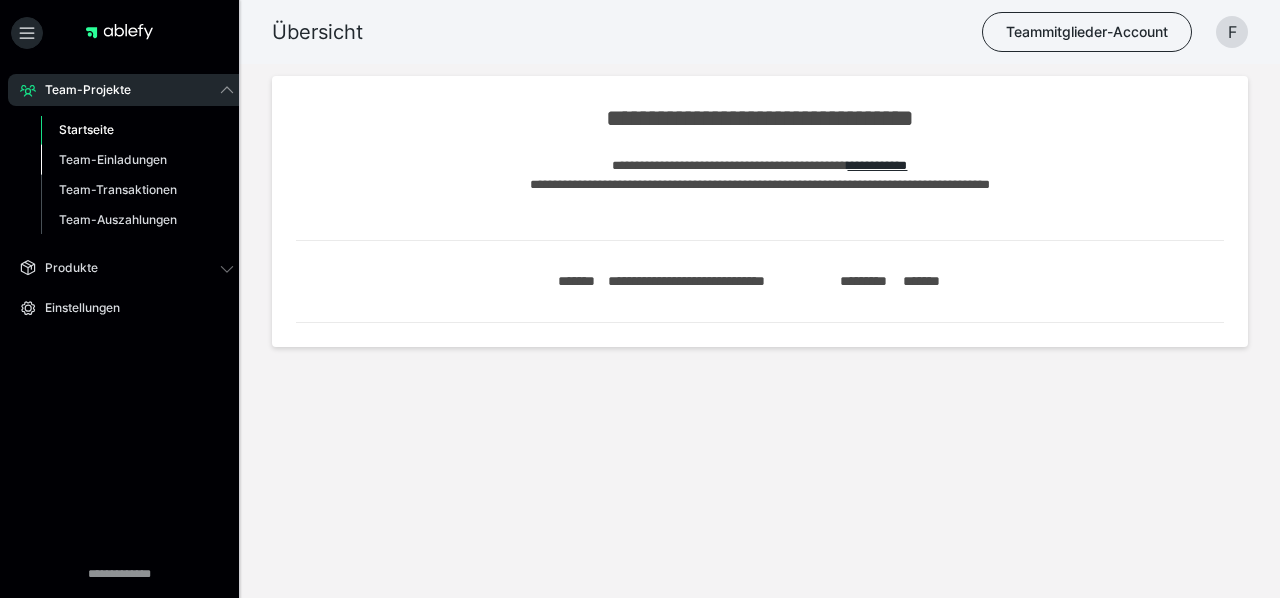 click on "Team-Einladungen" at bounding box center [113, 159] 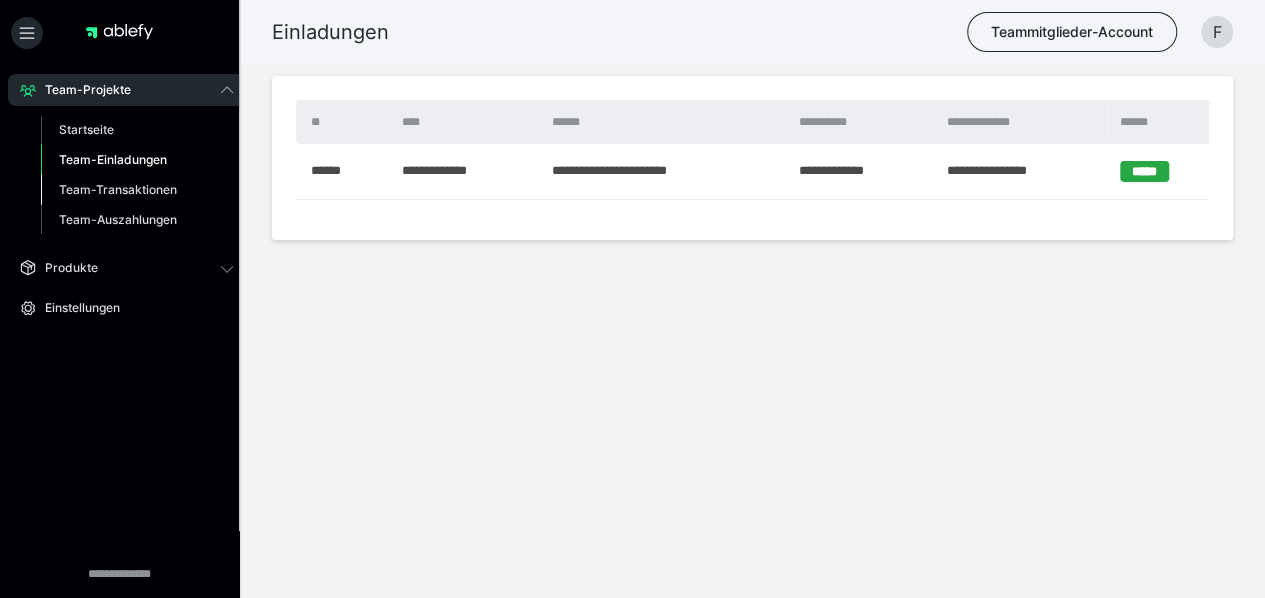 click on "Team-Transaktionen" at bounding box center [118, 189] 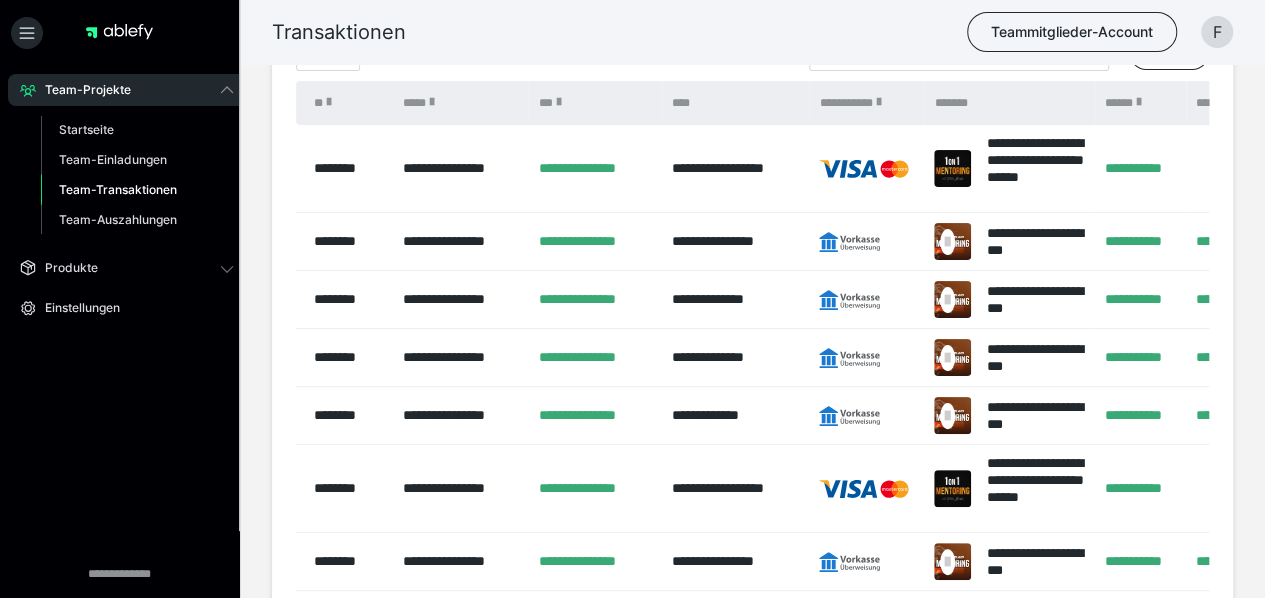 scroll, scrollTop: 364, scrollLeft: 0, axis: vertical 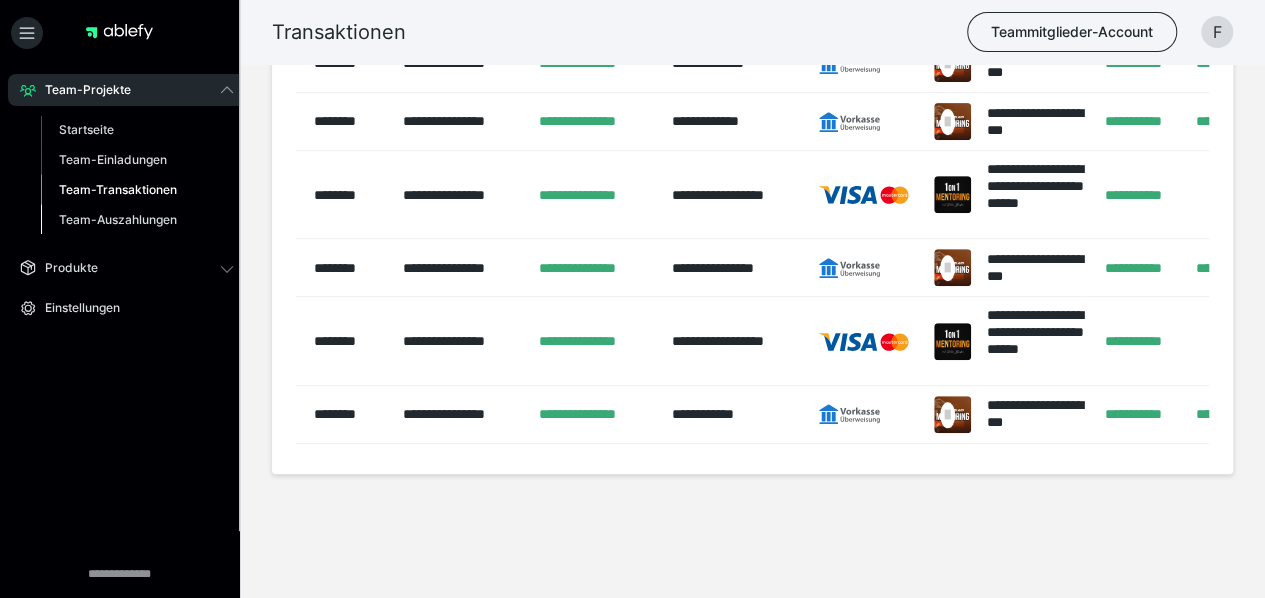 click on "Team-Auszahlungen" at bounding box center (118, 219) 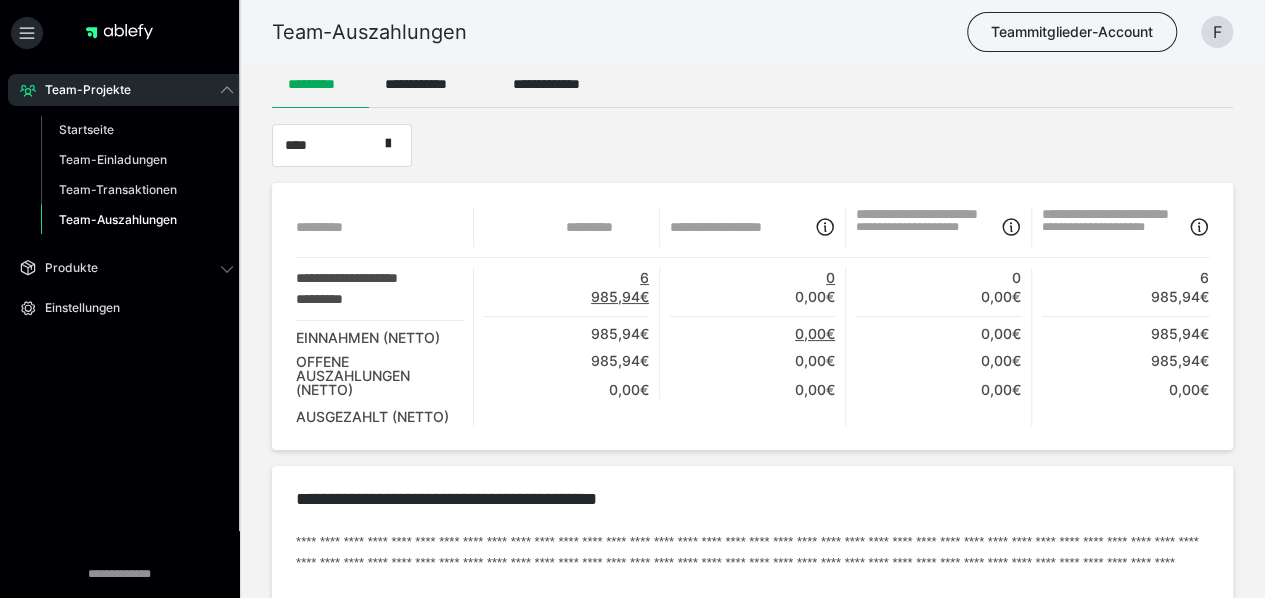 scroll, scrollTop: 100, scrollLeft: 0, axis: vertical 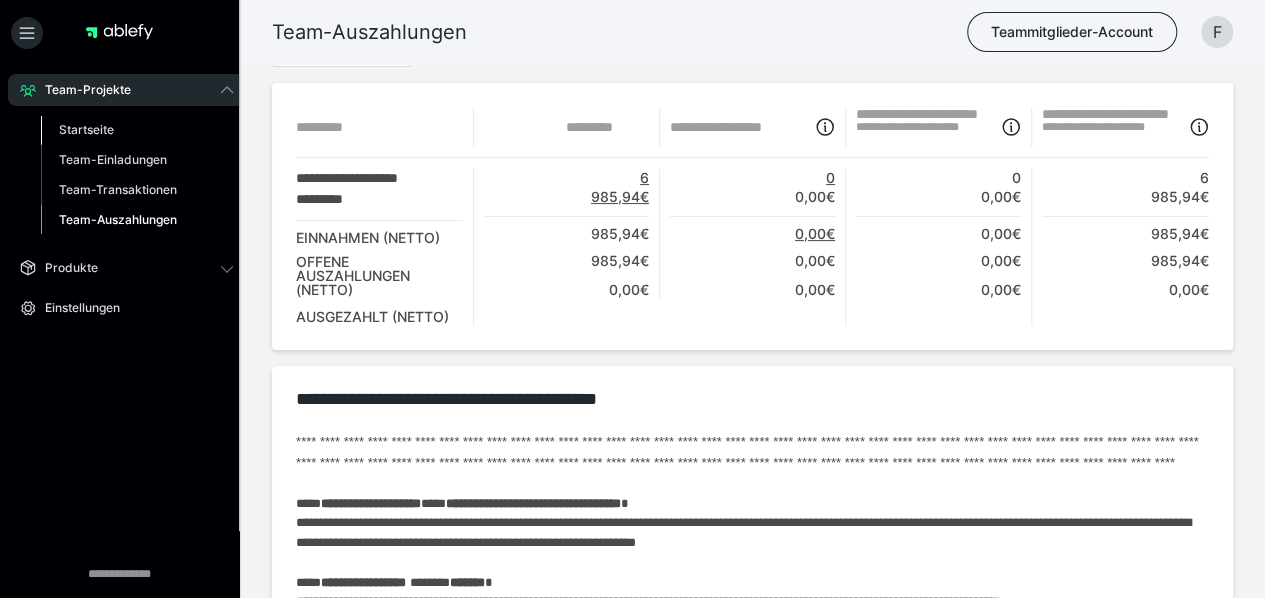 click on "Startseite" at bounding box center [86, 129] 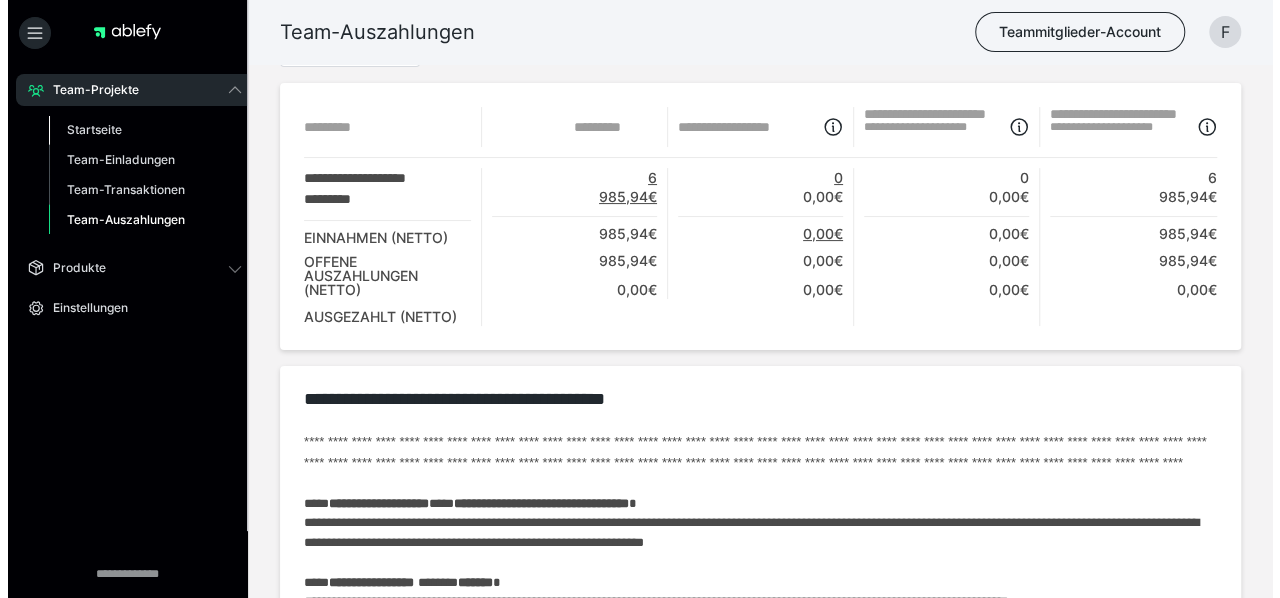 scroll, scrollTop: 0, scrollLeft: 0, axis: both 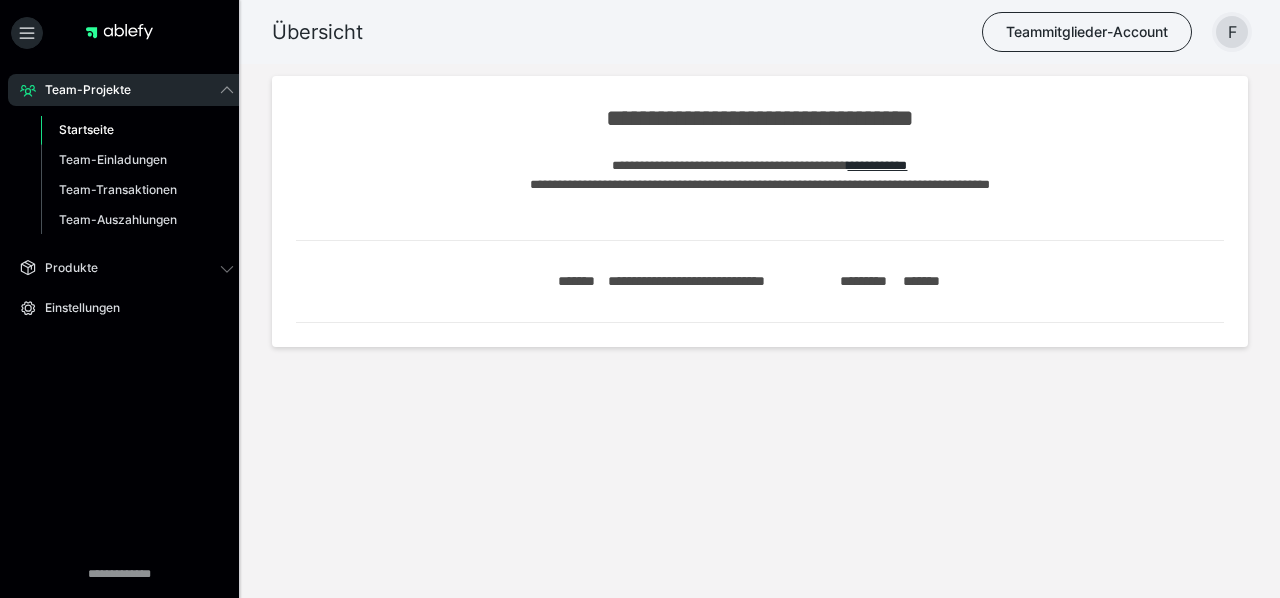 click on "F" at bounding box center (1232, 32) 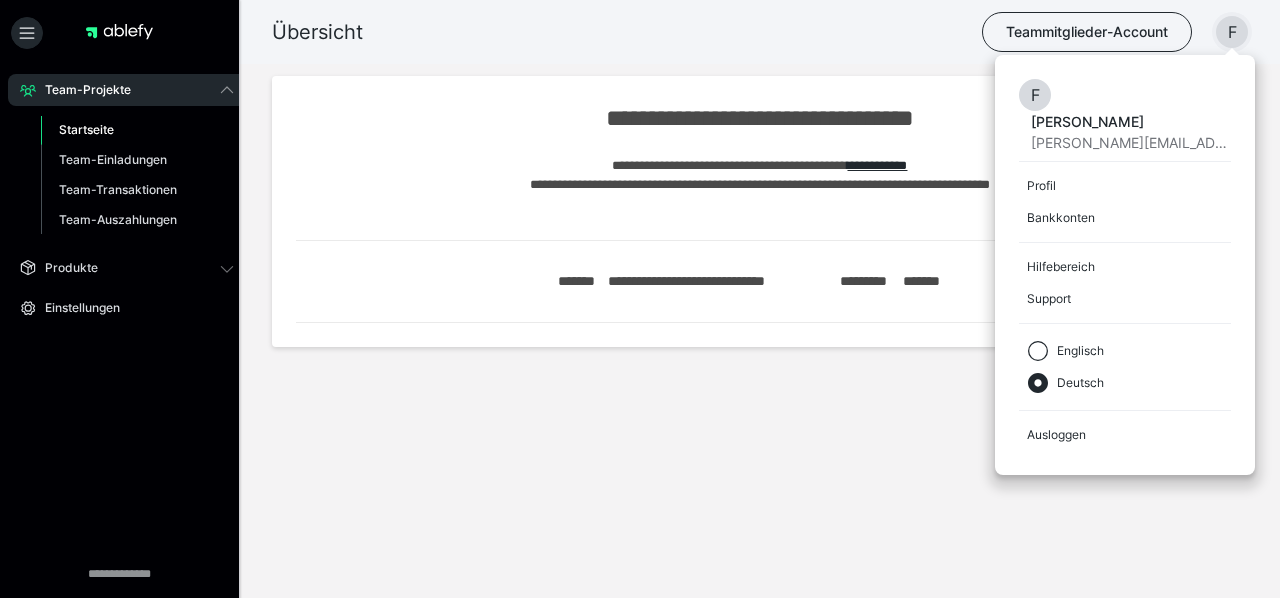 click on "**********" at bounding box center [760, 265] 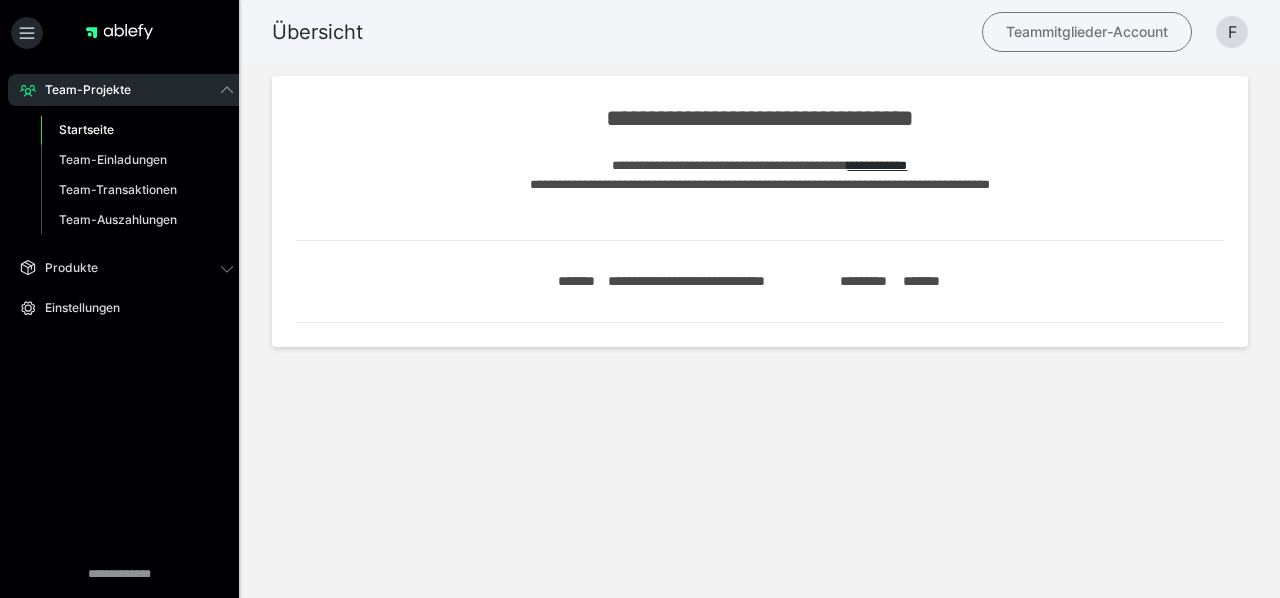 click on "Teammitglieder-Account" at bounding box center [1087, 32] 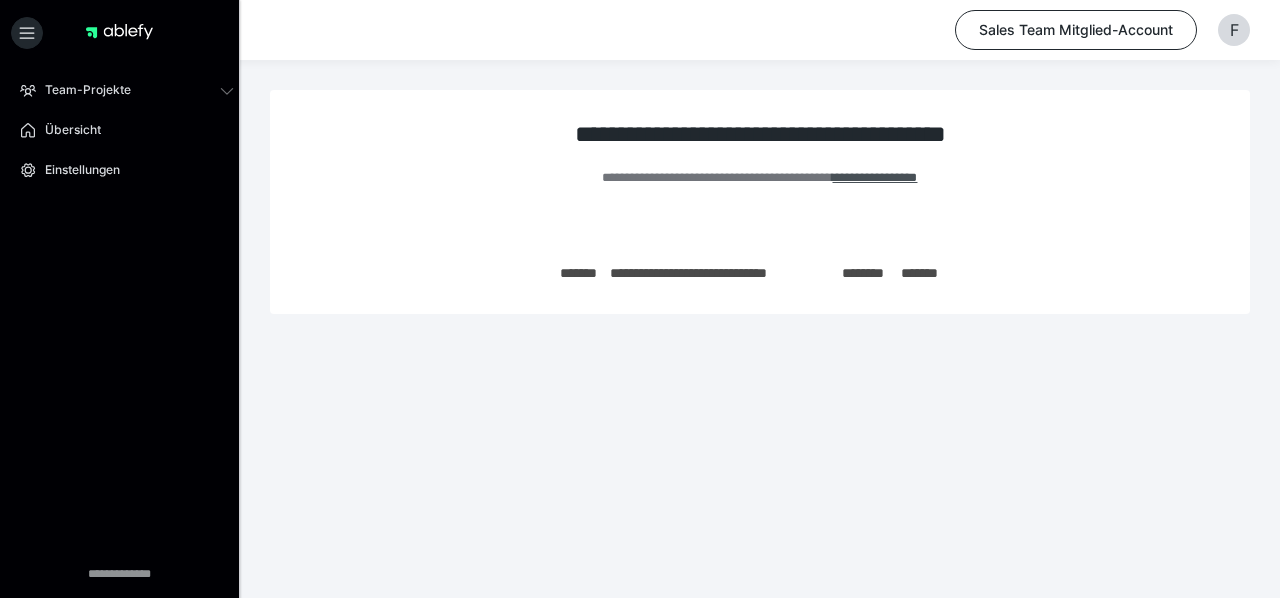 scroll, scrollTop: 0, scrollLeft: 0, axis: both 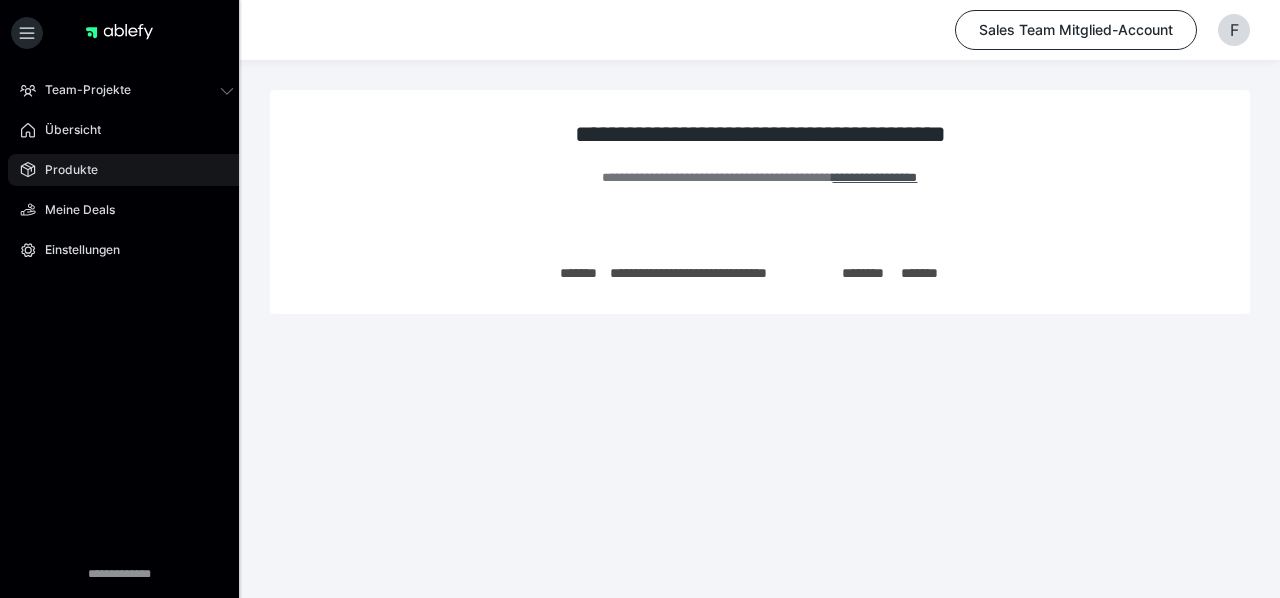 click on "Produkte" at bounding box center [64, 170] 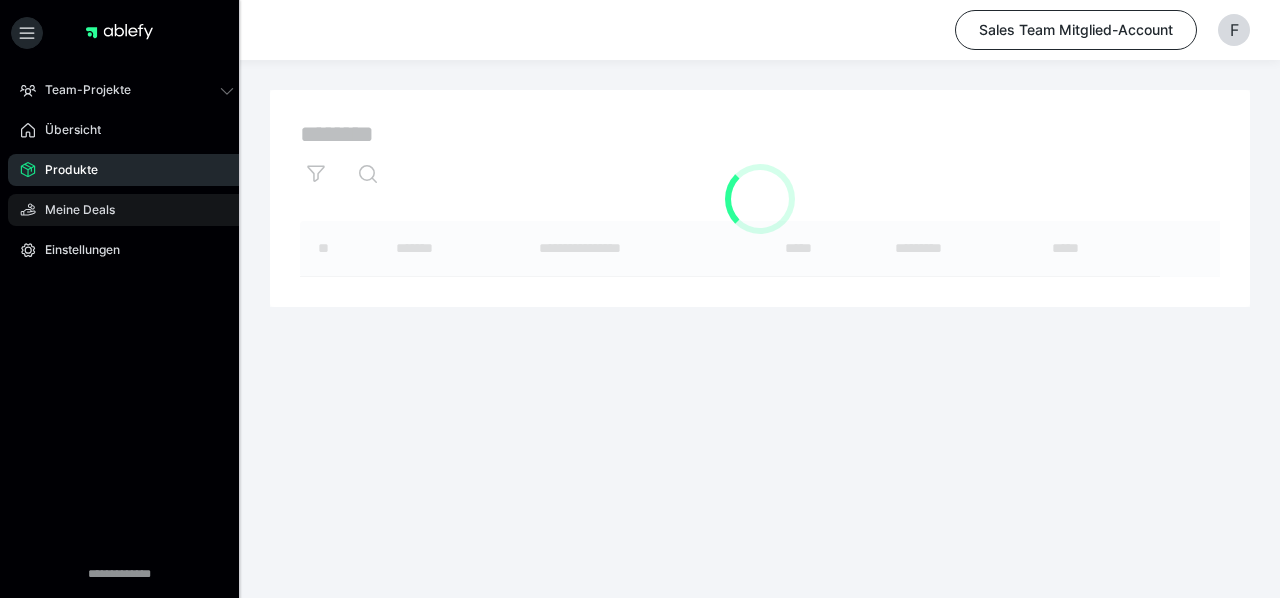 click on "Meine Deals" at bounding box center (73, 210) 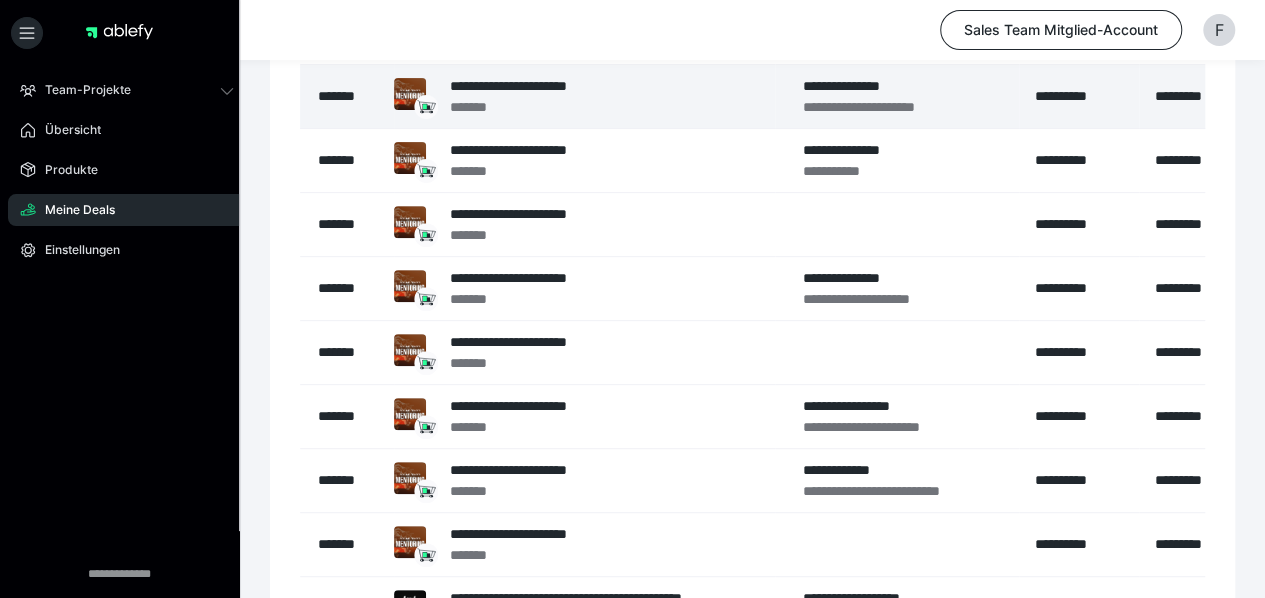 scroll, scrollTop: 100, scrollLeft: 0, axis: vertical 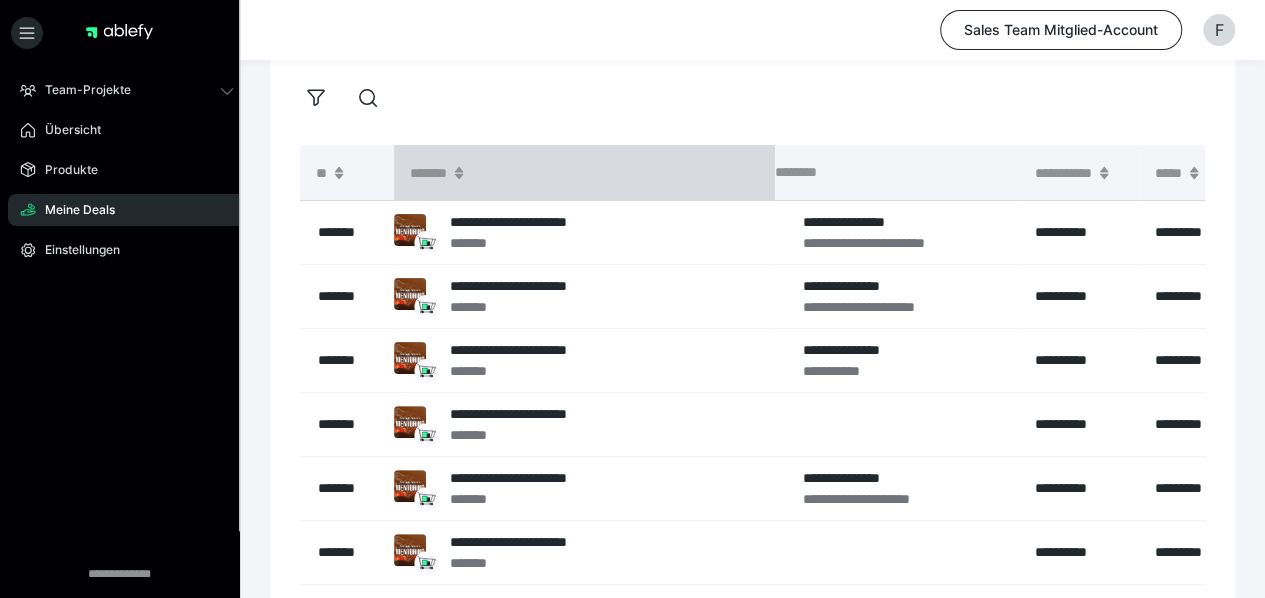 click on "*******" at bounding box center (584, 173) 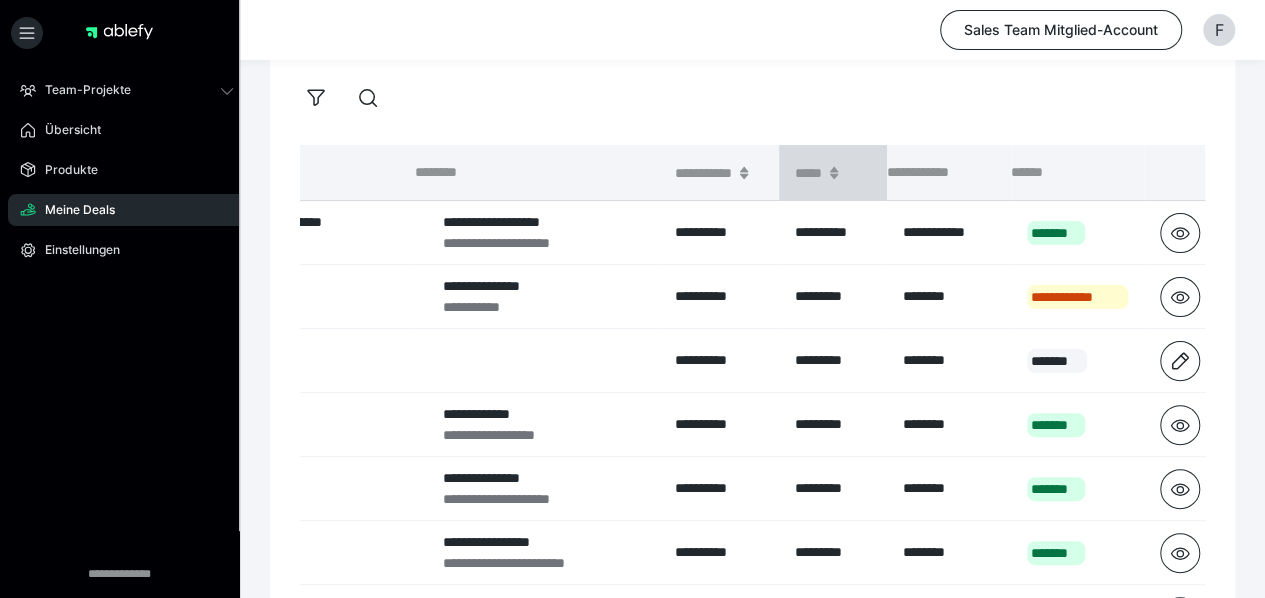 scroll, scrollTop: 0, scrollLeft: 370, axis: horizontal 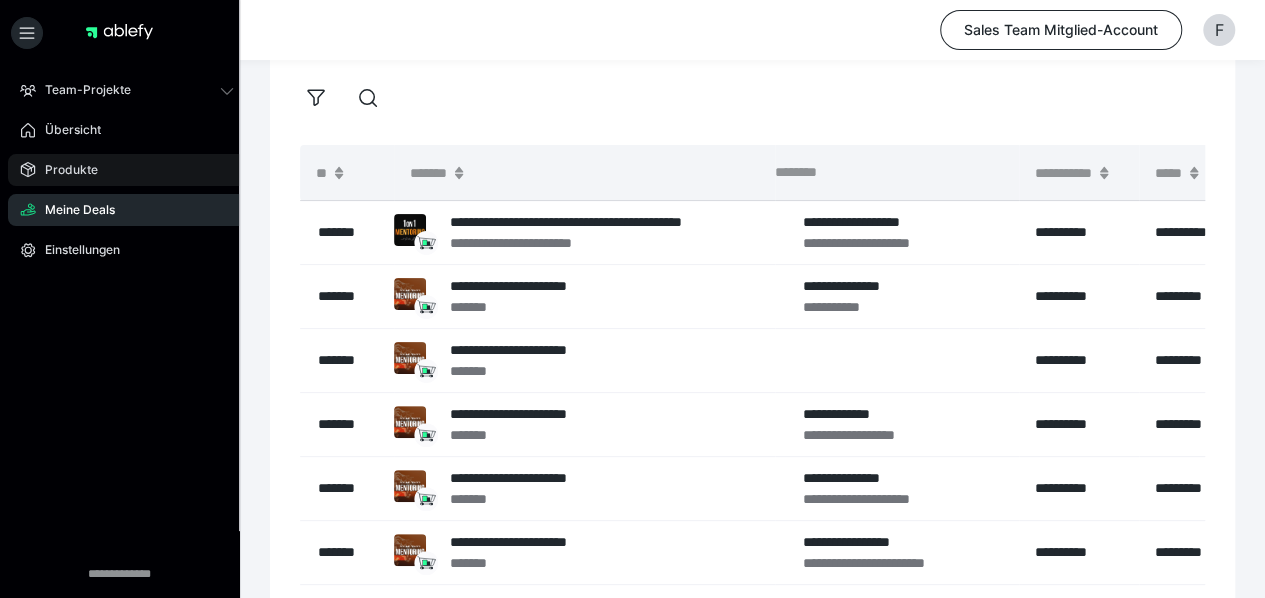 click on "Produkte" at bounding box center [127, 170] 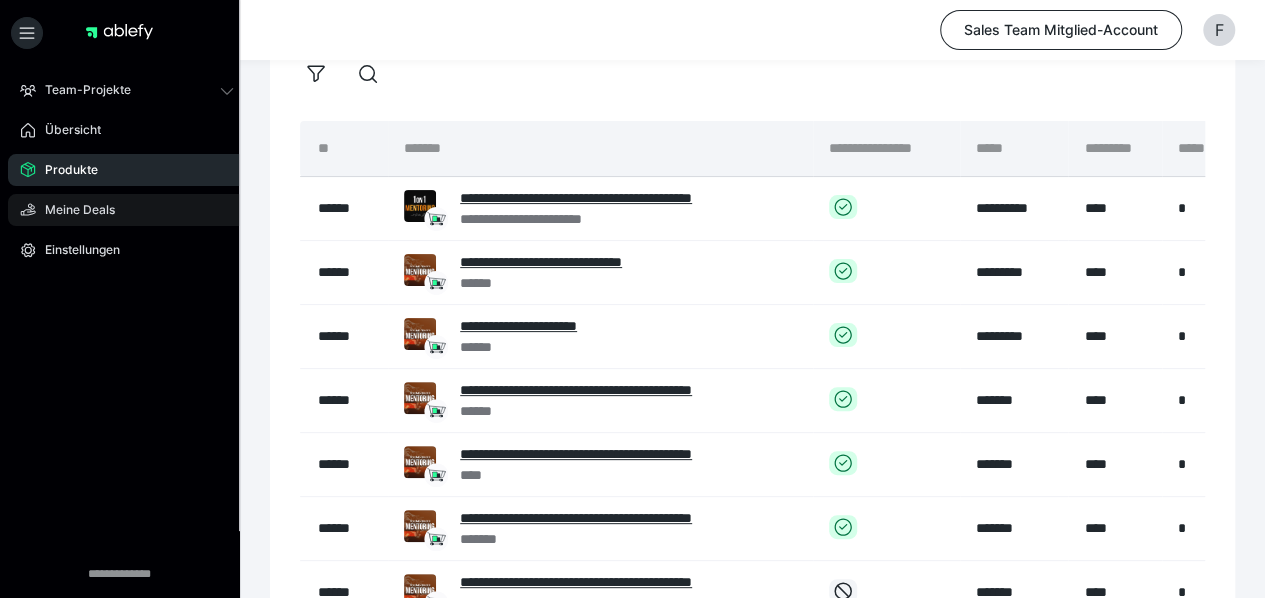 click on "Meine Deals" at bounding box center (73, 210) 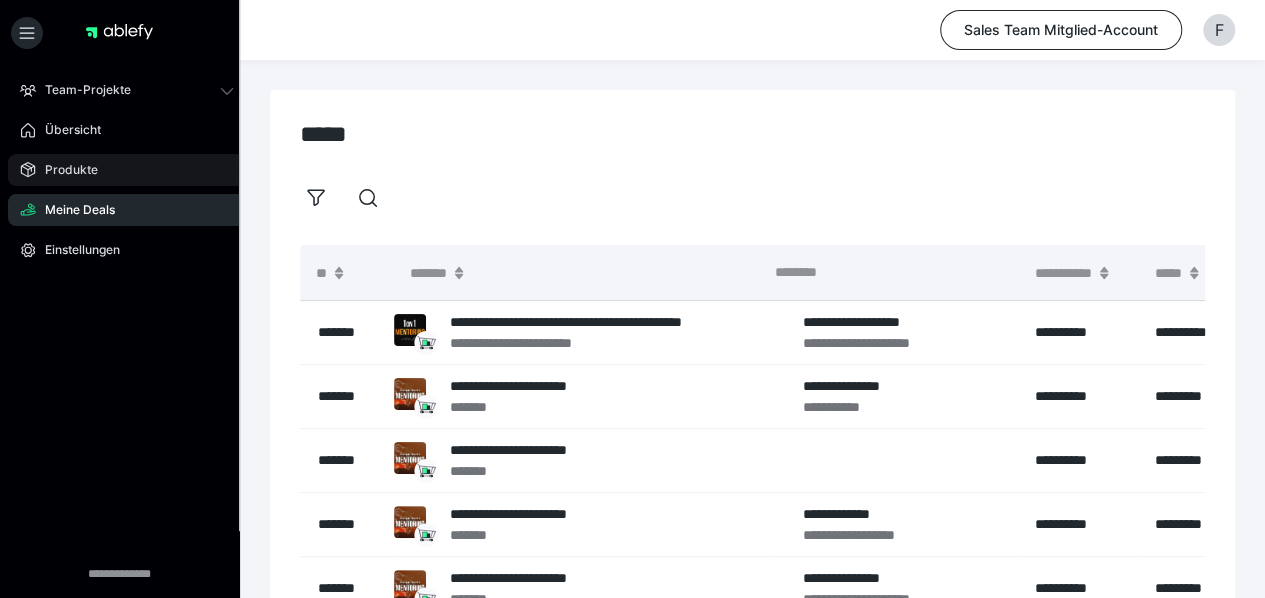 click on "Produkte" at bounding box center [64, 170] 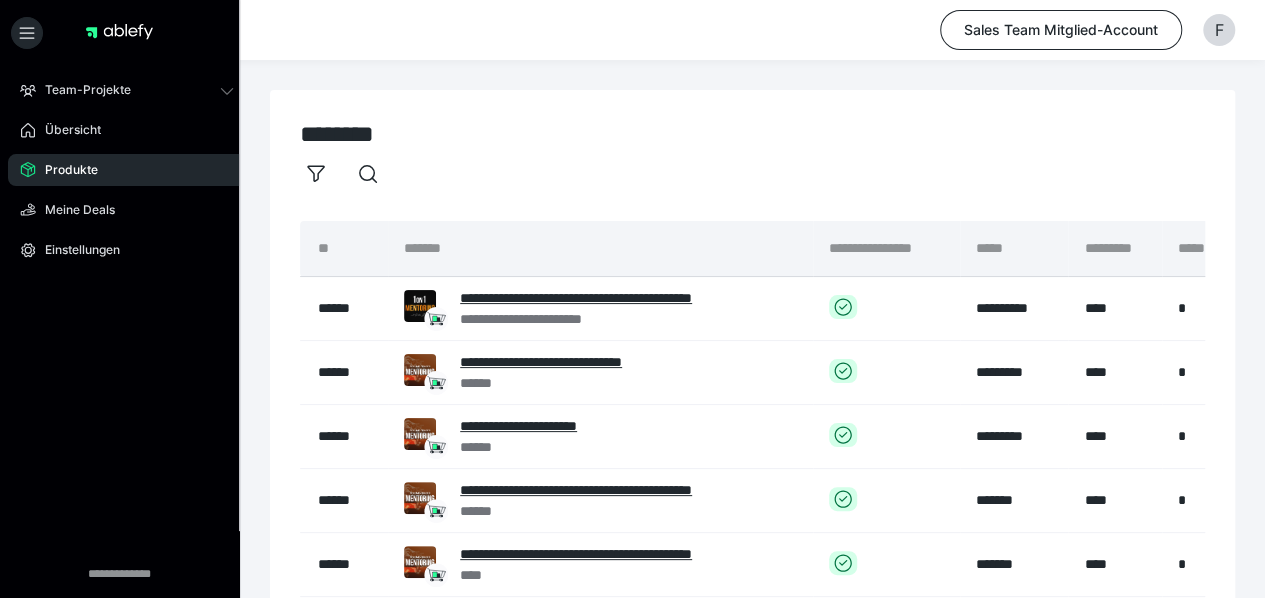 click at bounding box center [752, 173] 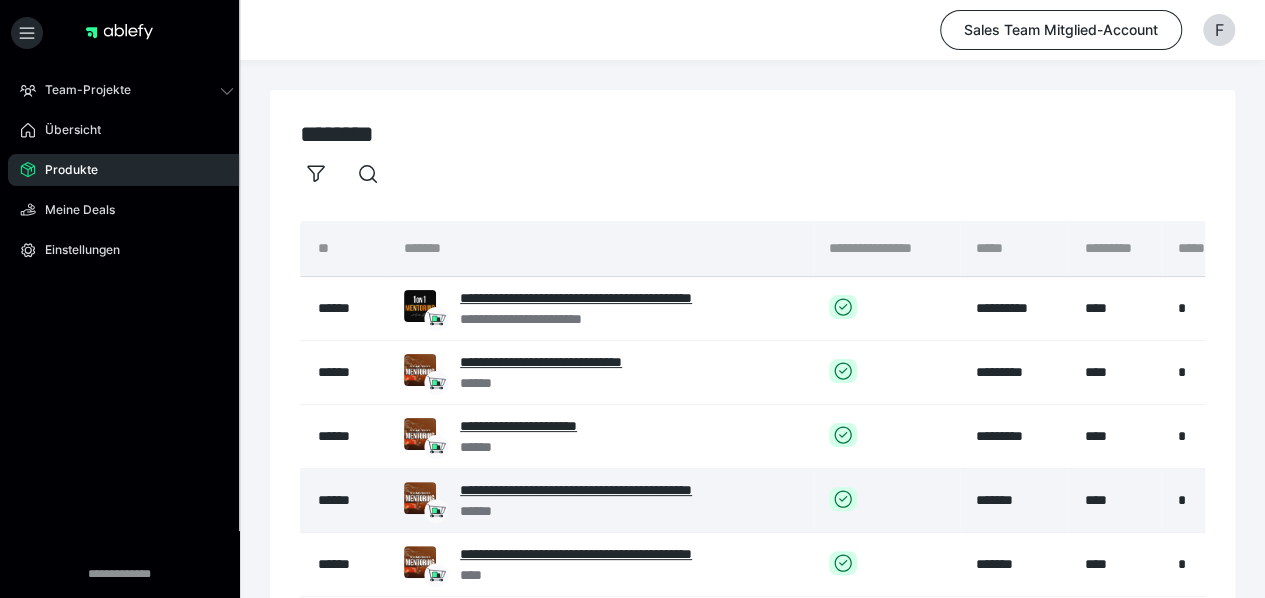 scroll, scrollTop: 300, scrollLeft: 0, axis: vertical 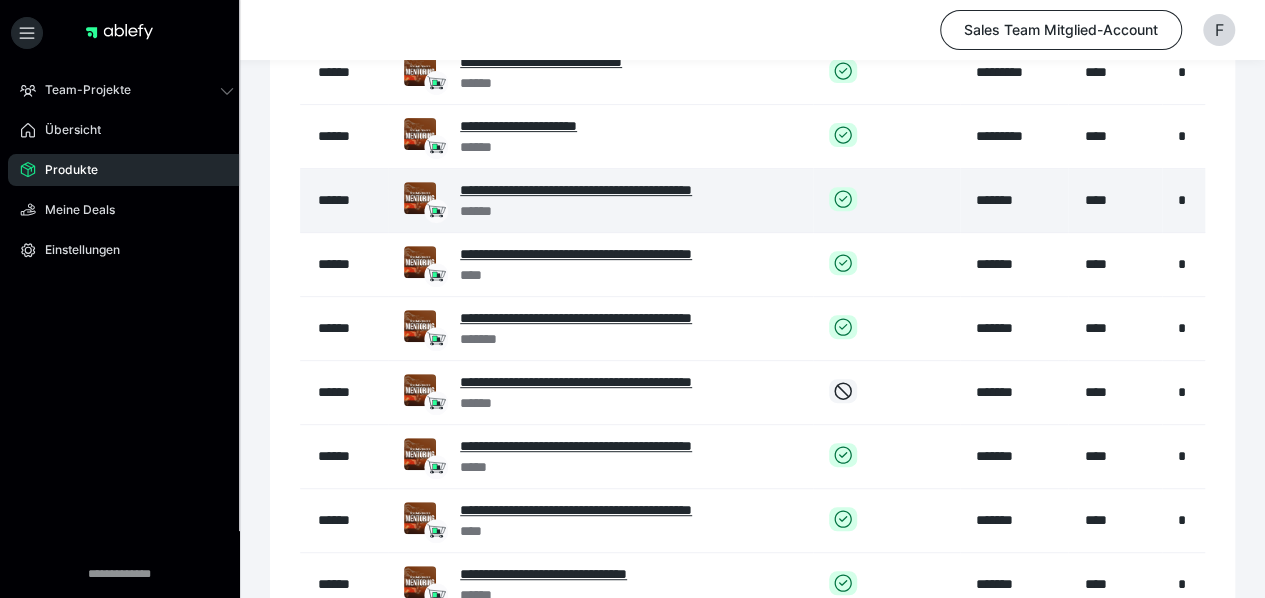 click on "******" at bounding box center [628, 211] 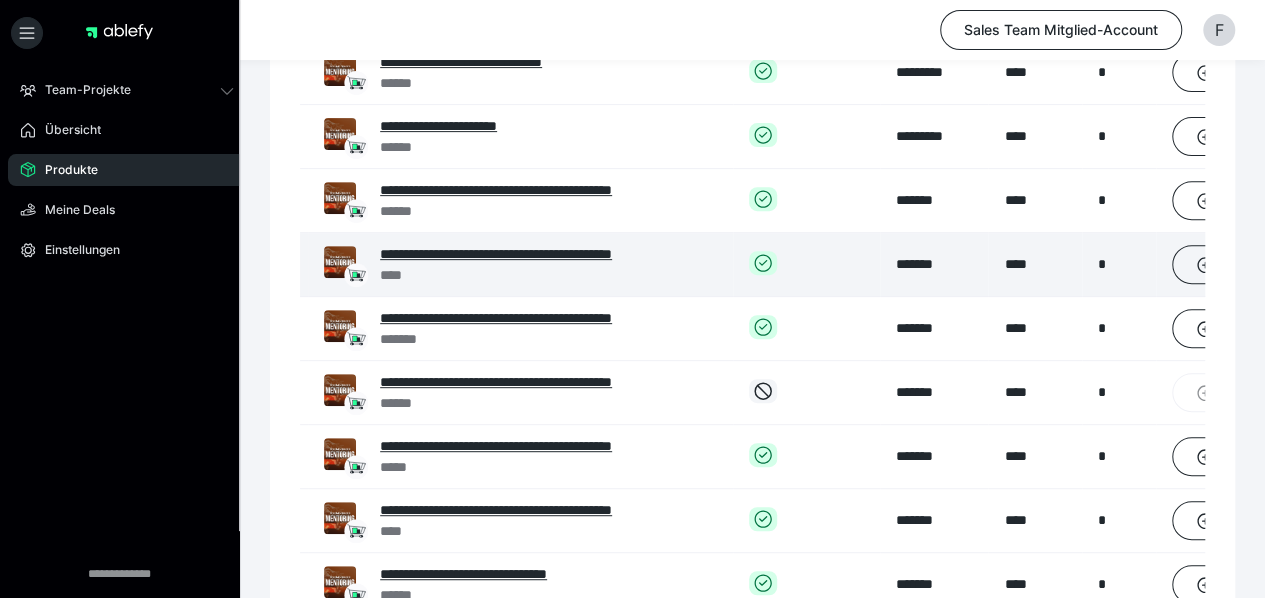 scroll, scrollTop: 0, scrollLeft: 208, axis: horizontal 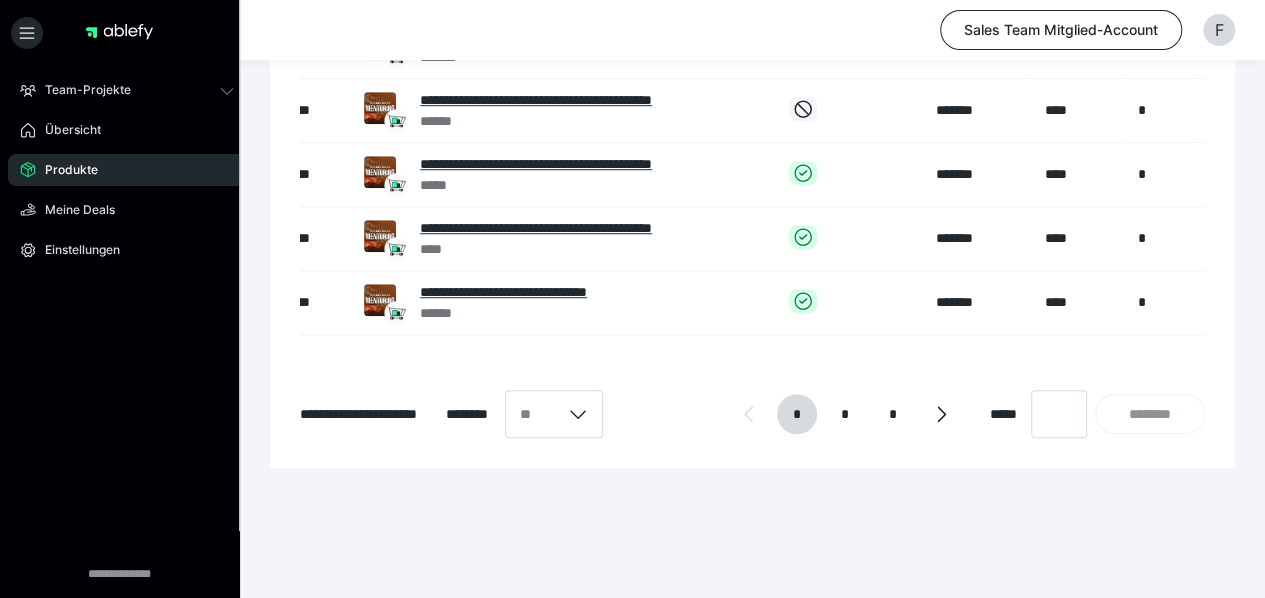 click on "* * *" at bounding box center [845, 414] 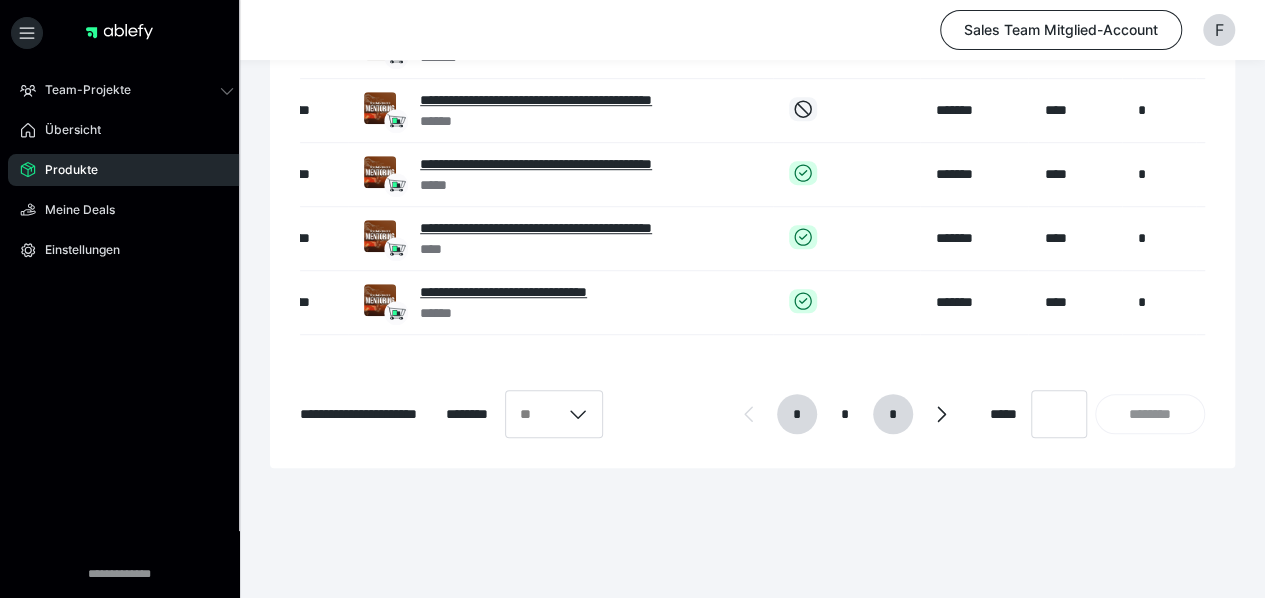 click on "*" at bounding box center (892, 414) 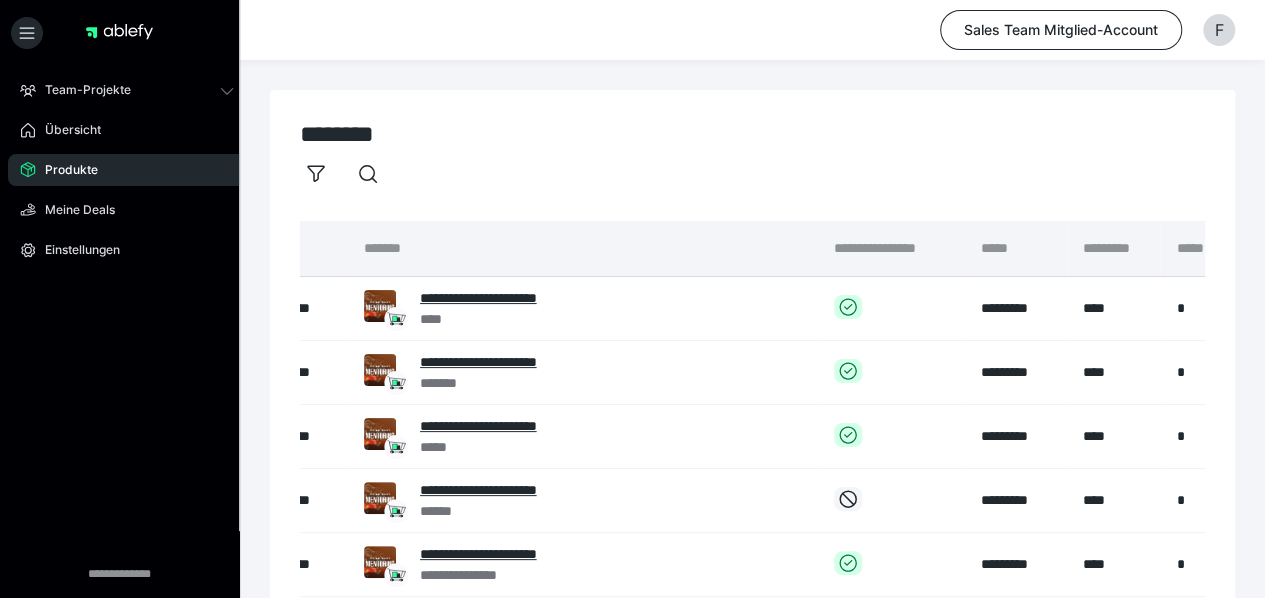 scroll, scrollTop: 200, scrollLeft: 0, axis: vertical 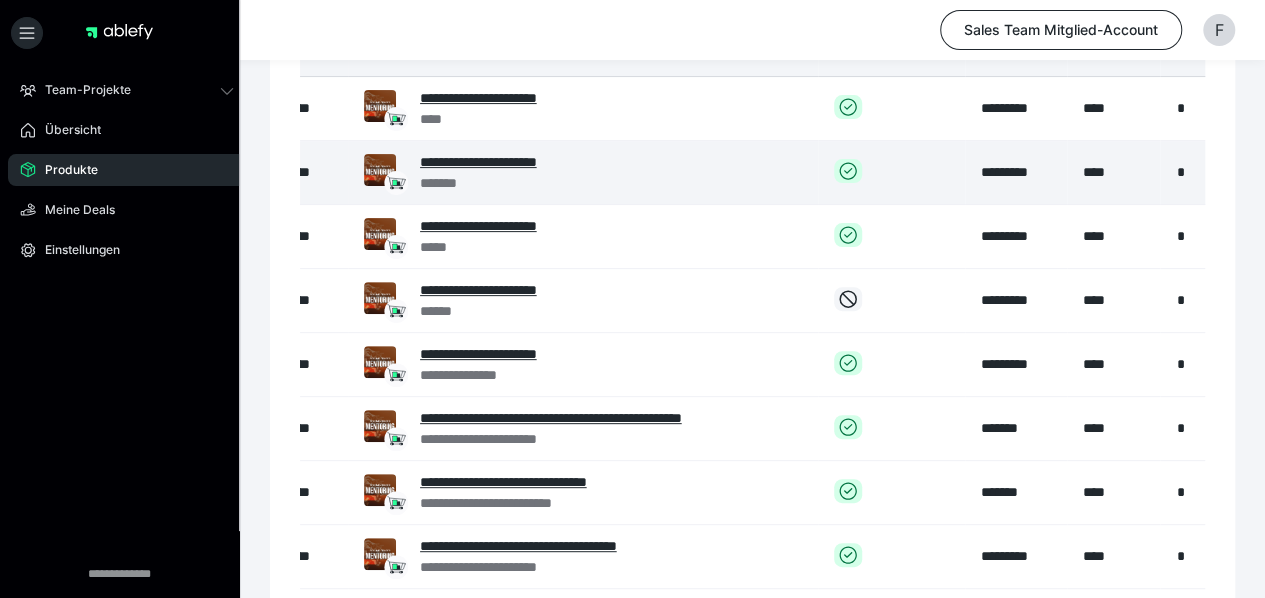 click on "*** *" at bounding box center [1113, 173] 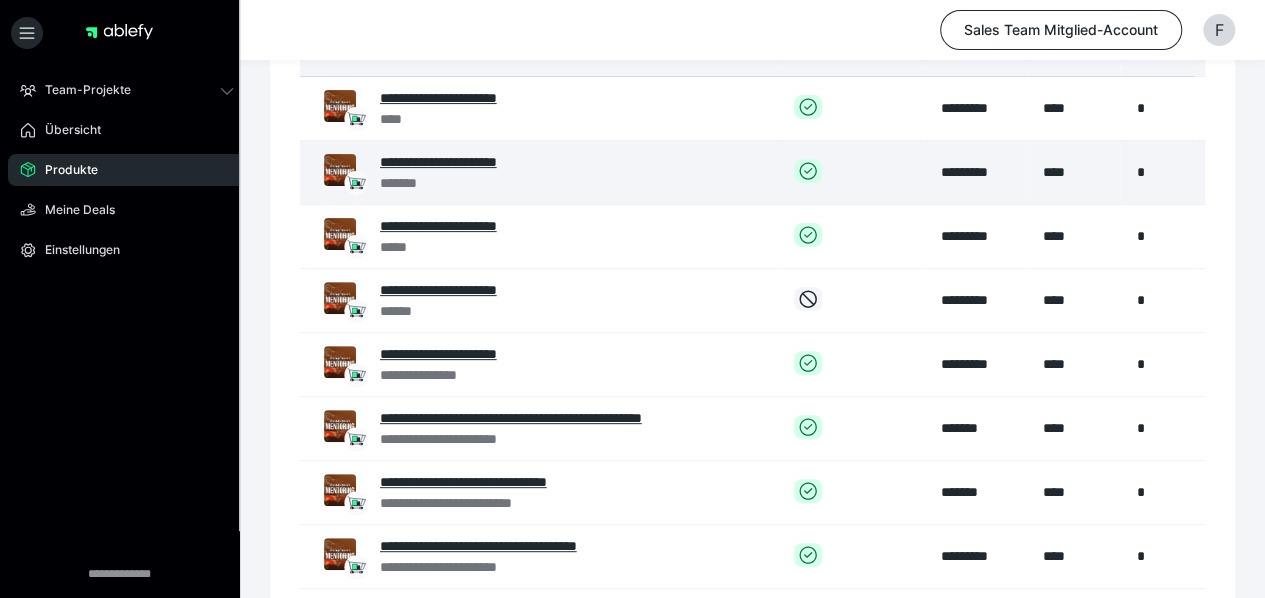 scroll, scrollTop: 0, scrollLeft: 246, axis: horizontal 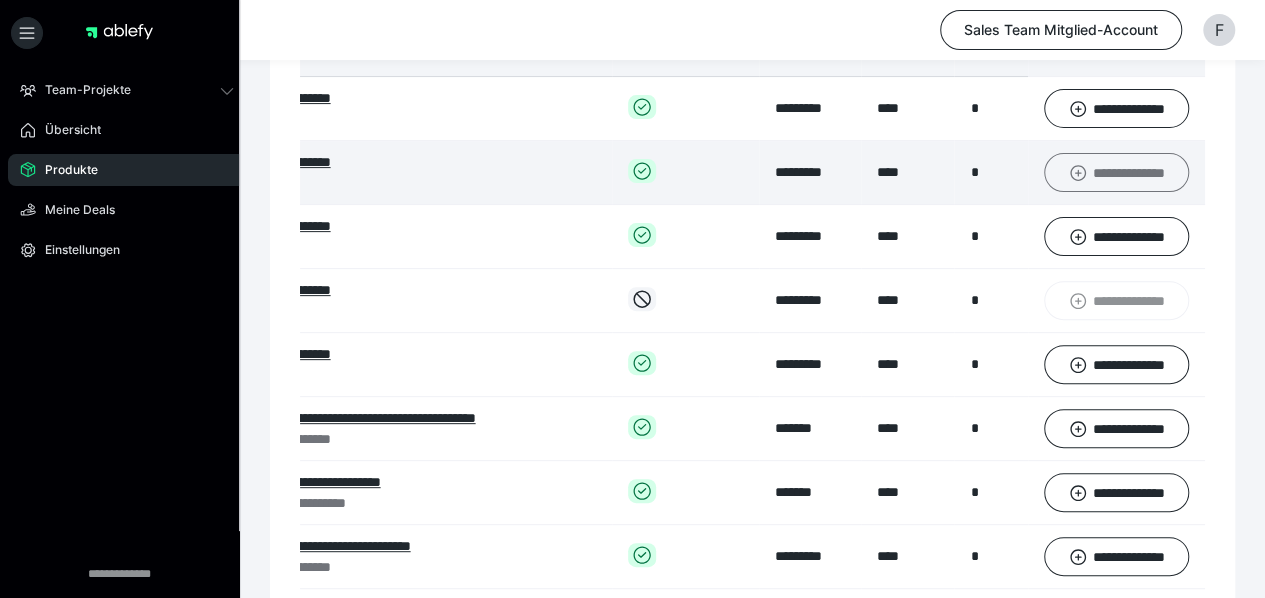 click on "**********" at bounding box center [1116, 172] 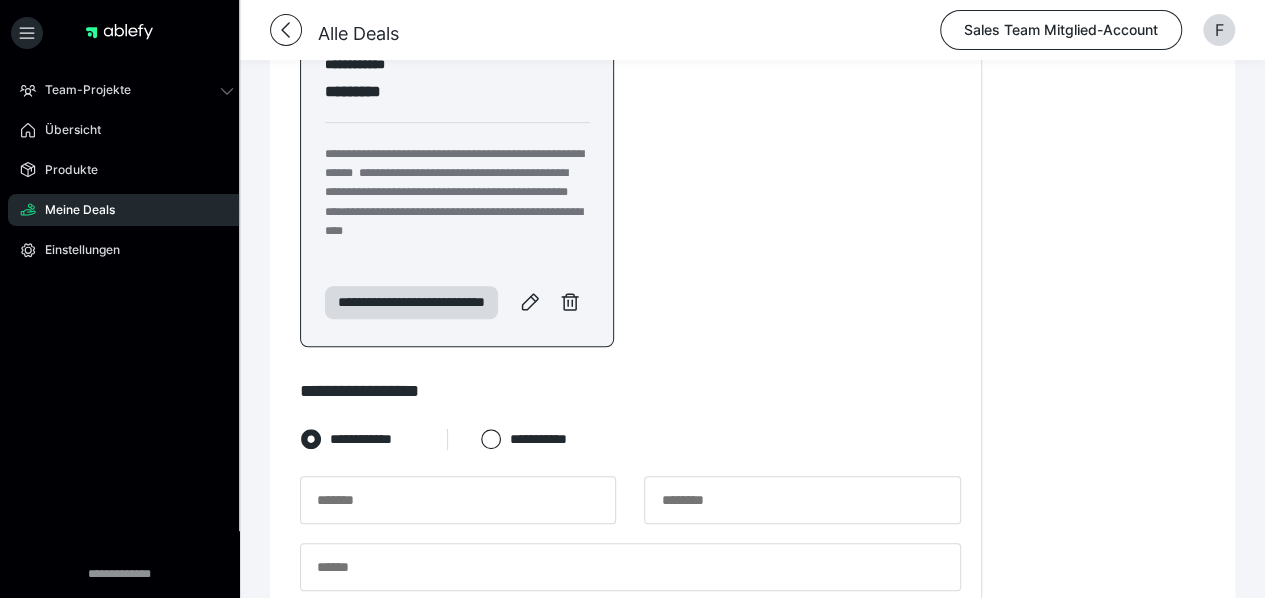 scroll, scrollTop: 400, scrollLeft: 0, axis: vertical 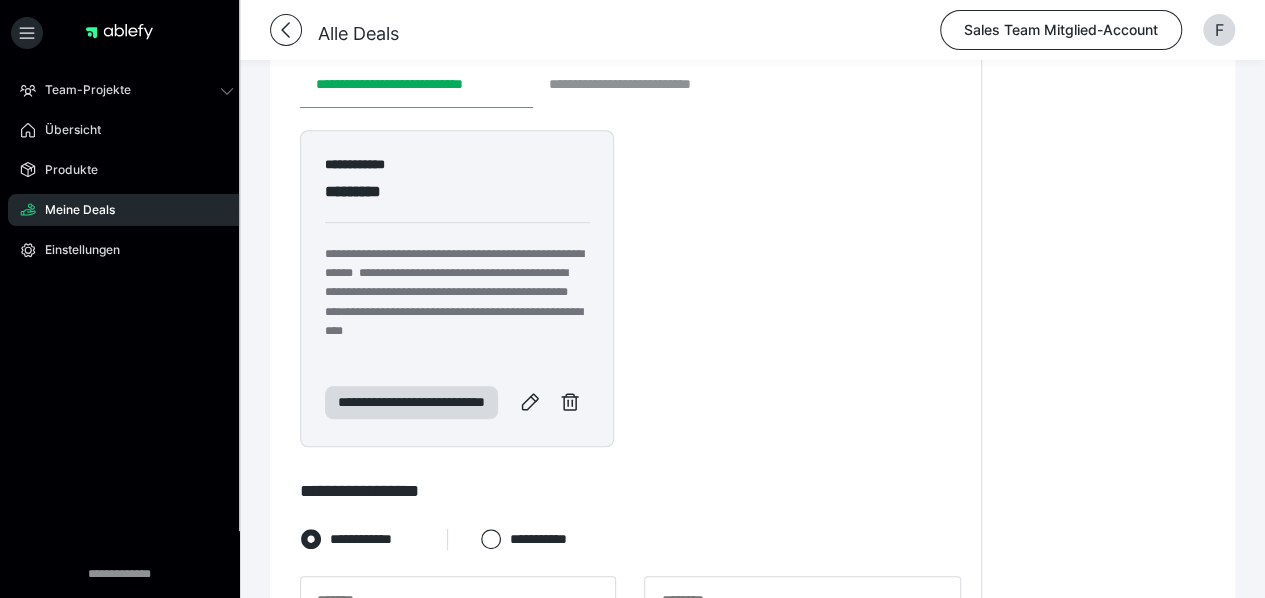 click on "**********" at bounding box center (648, 84) 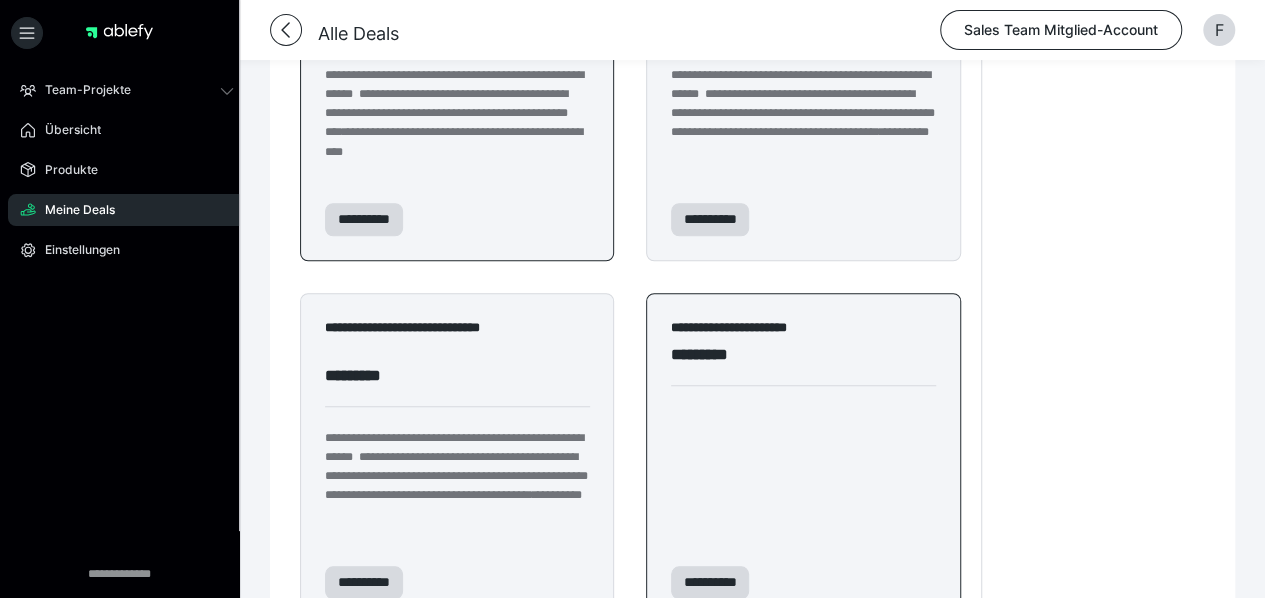 scroll, scrollTop: 800, scrollLeft: 0, axis: vertical 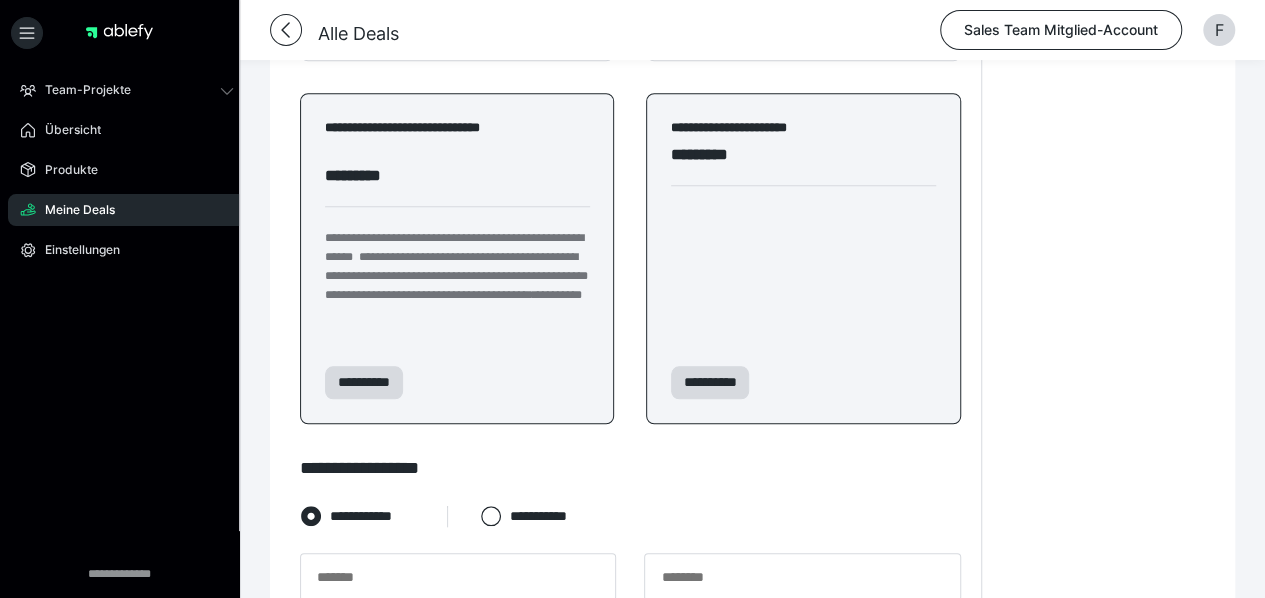 click on "**********" at bounding box center [457, 286] 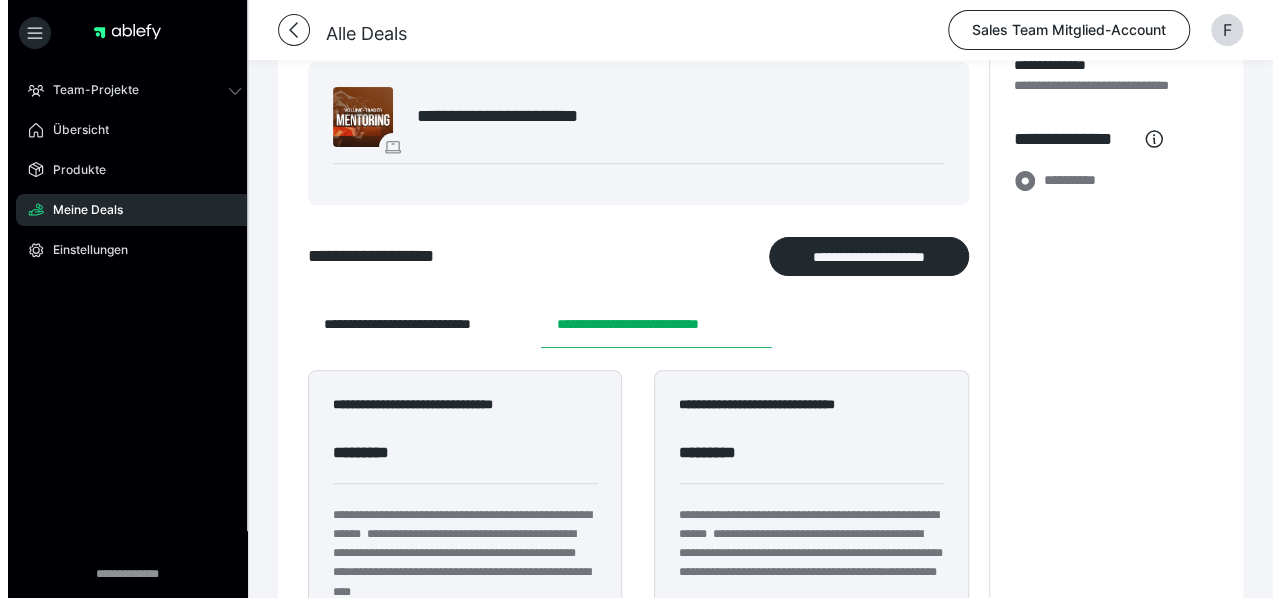 scroll, scrollTop: 0, scrollLeft: 0, axis: both 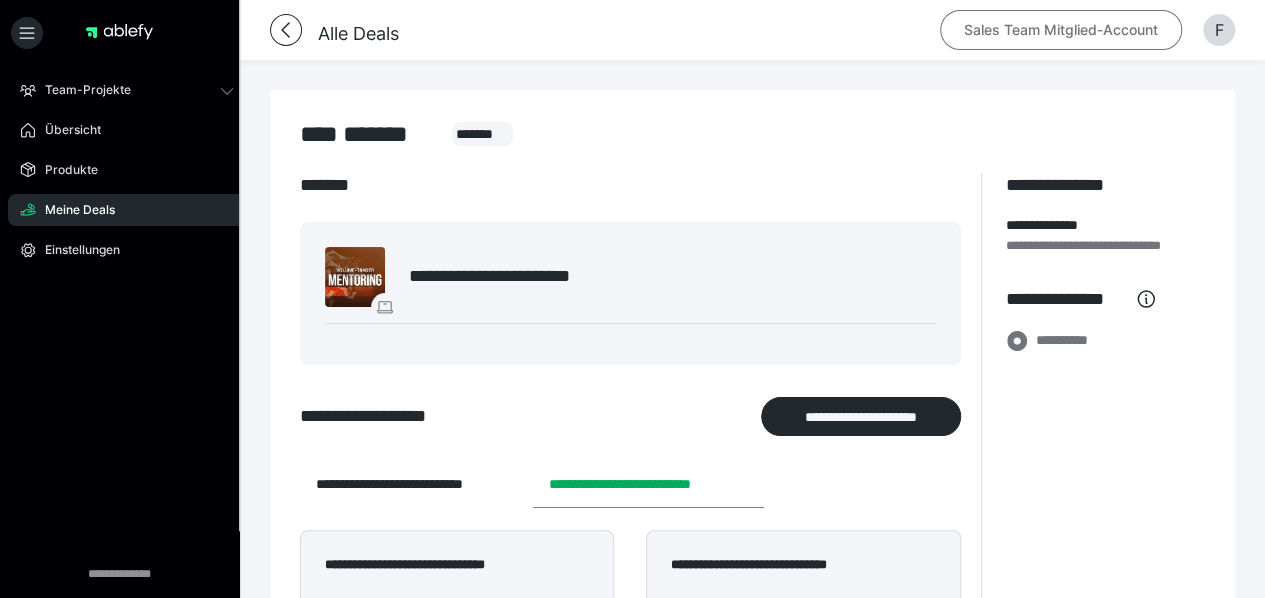 click on "Sales Team Mitglied-Account" at bounding box center (1061, 30) 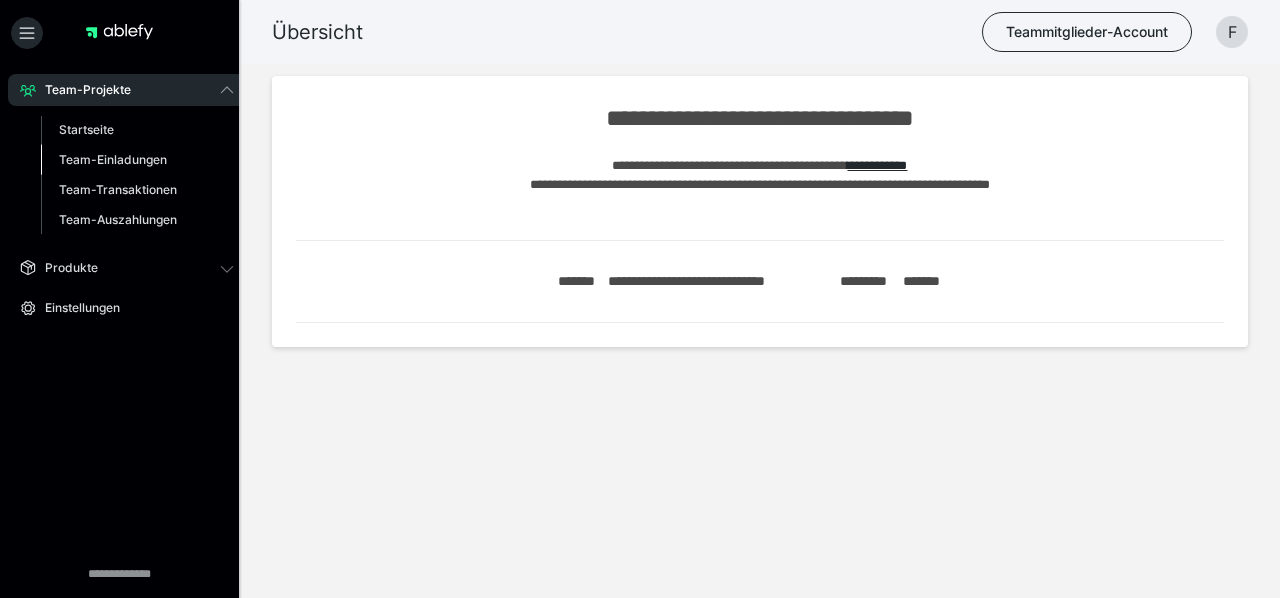 scroll, scrollTop: 0, scrollLeft: 0, axis: both 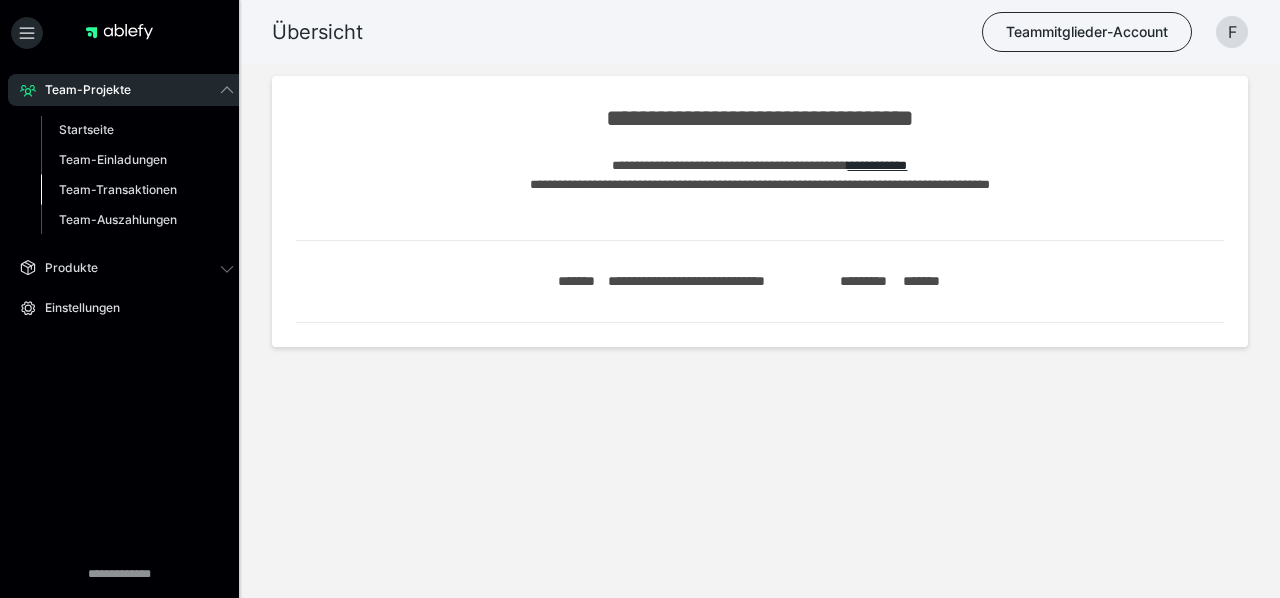 click on "Team-Transaktionen" at bounding box center [137, 190] 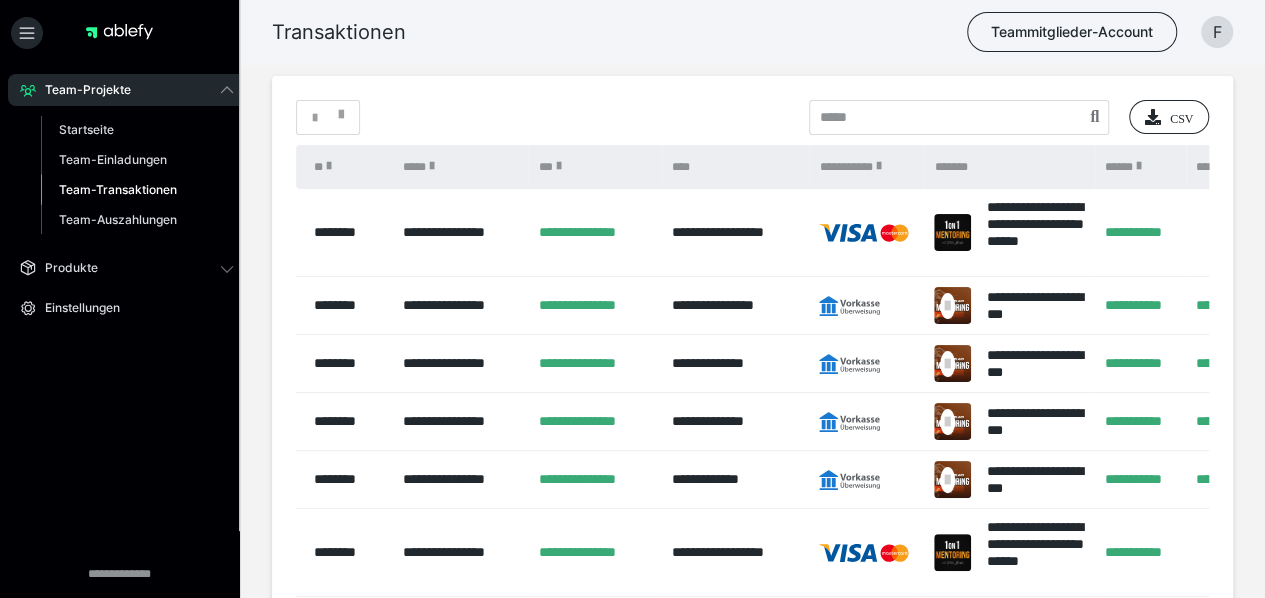 scroll, scrollTop: 100, scrollLeft: 0, axis: vertical 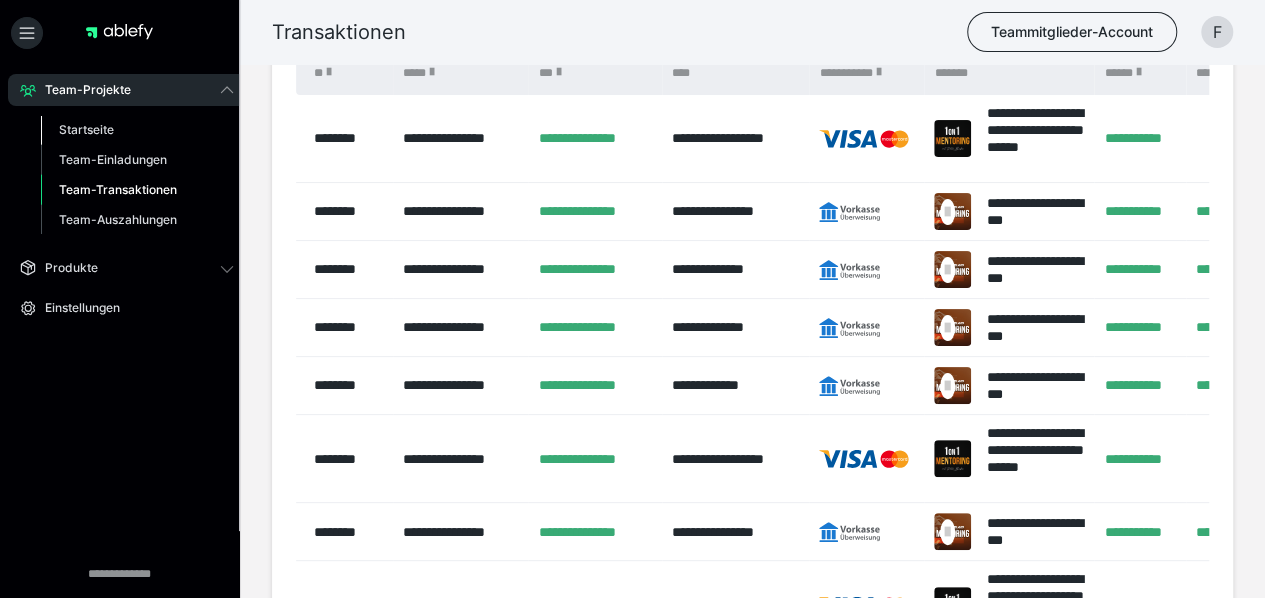 click on "Startseite" at bounding box center [86, 129] 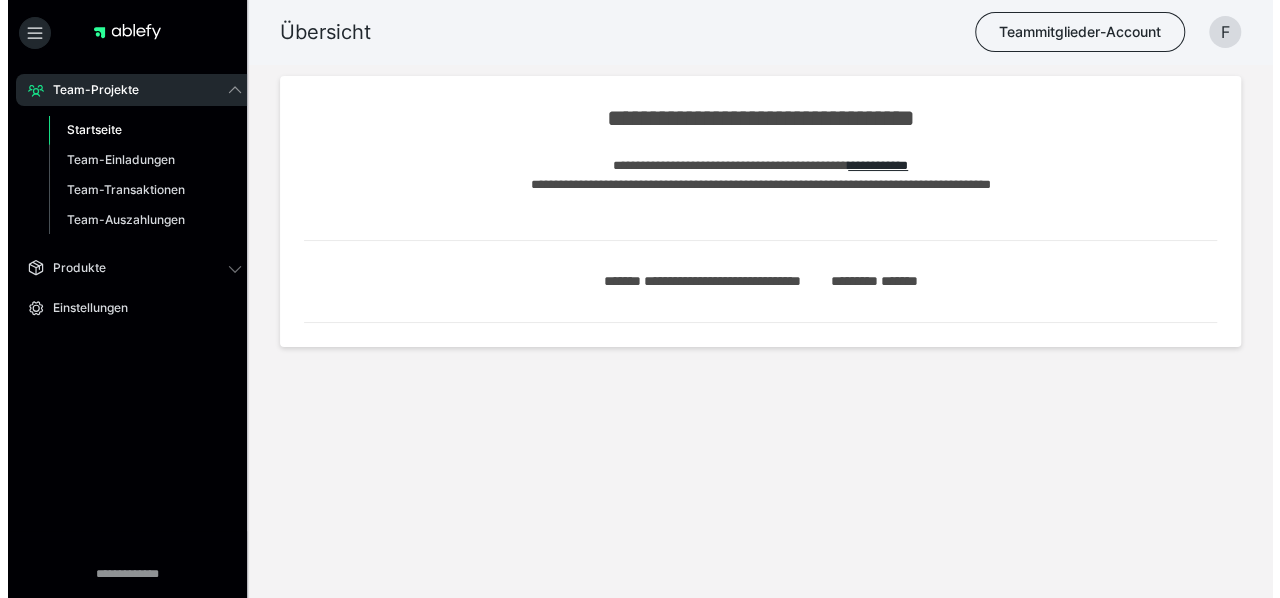 scroll, scrollTop: 0, scrollLeft: 0, axis: both 